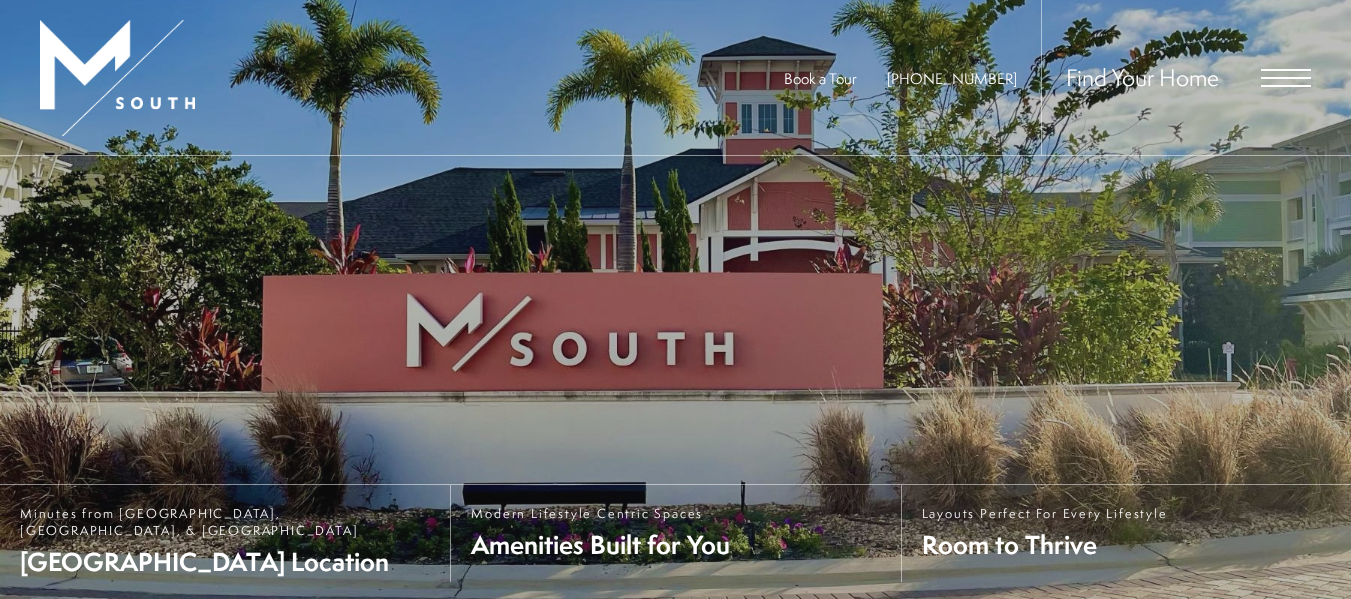 scroll, scrollTop: 0, scrollLeft: 0, axis: both 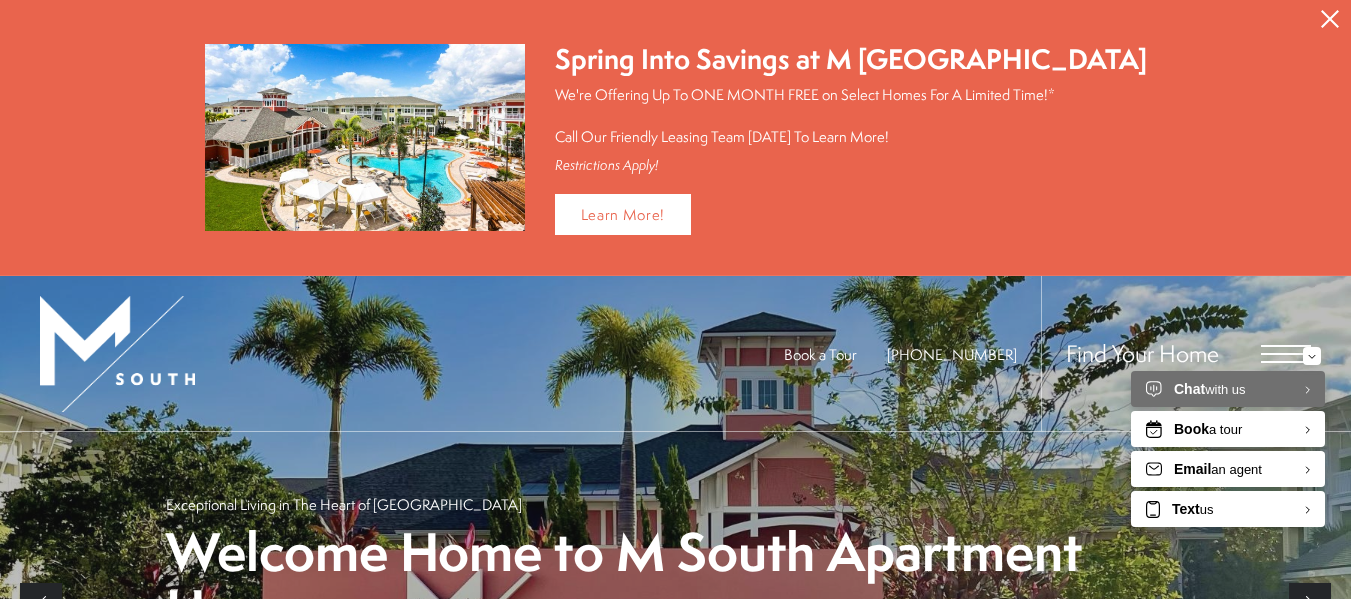 click 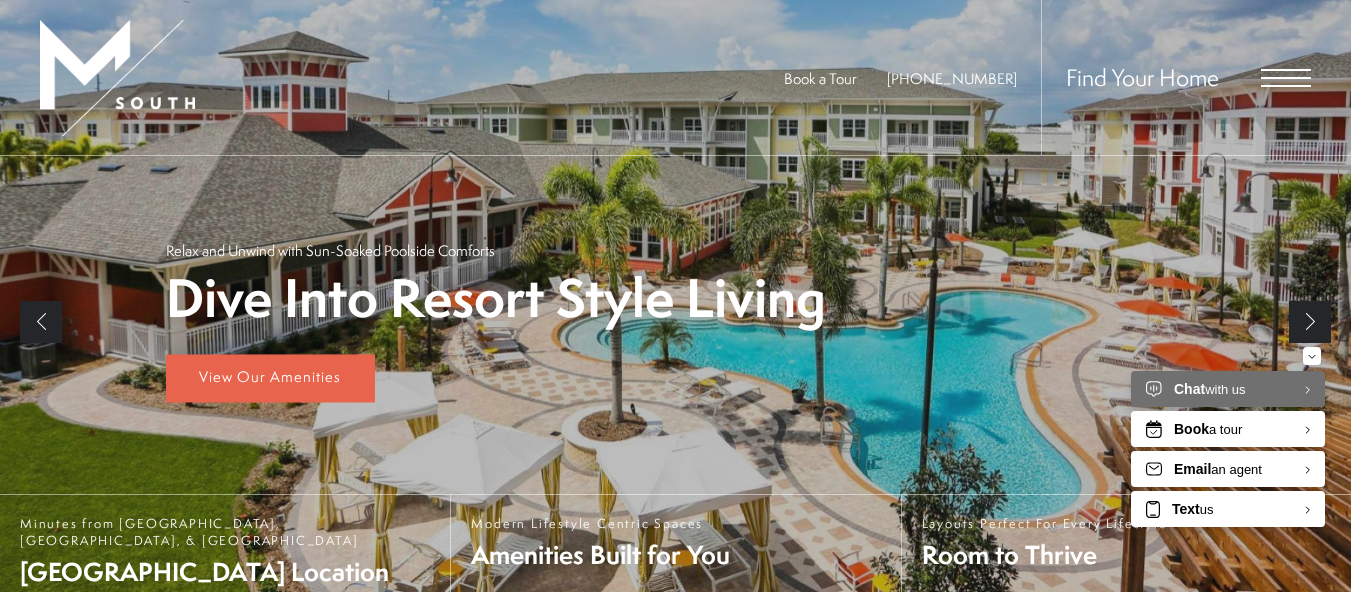 scroll, scrollTop: 0, scrollLeft: 0, axis: both 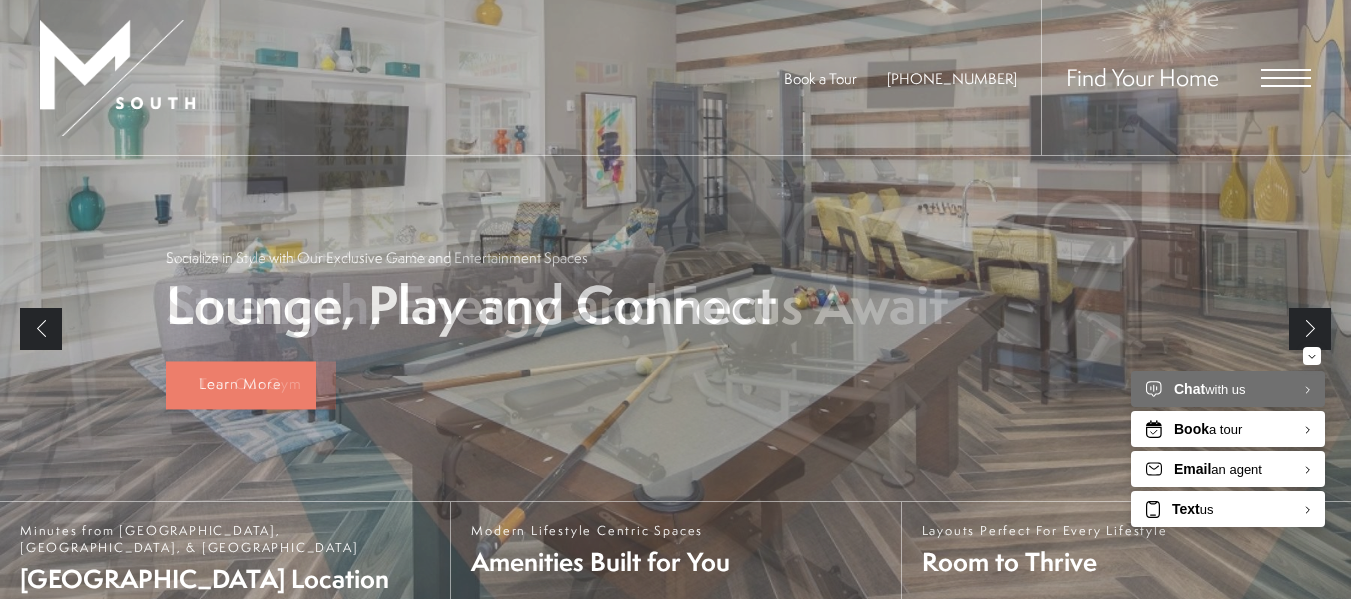 click at bounding box center (1286, 78) 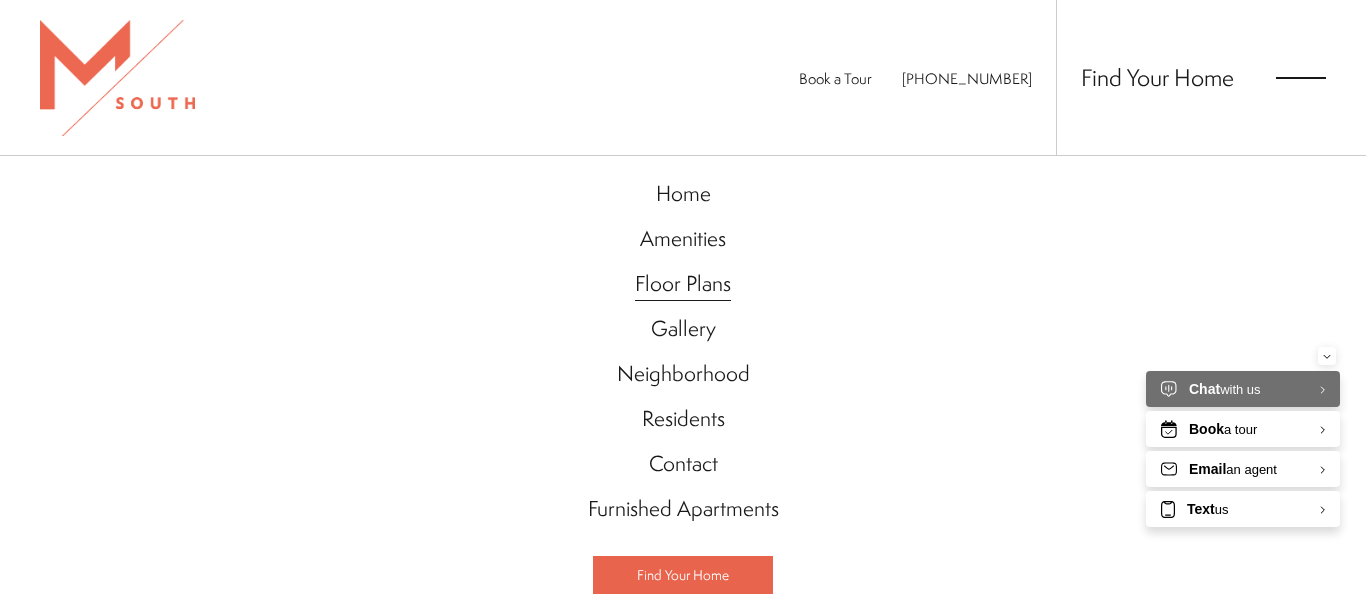 click on "Floor Plans" at bounding box center (683, 283) 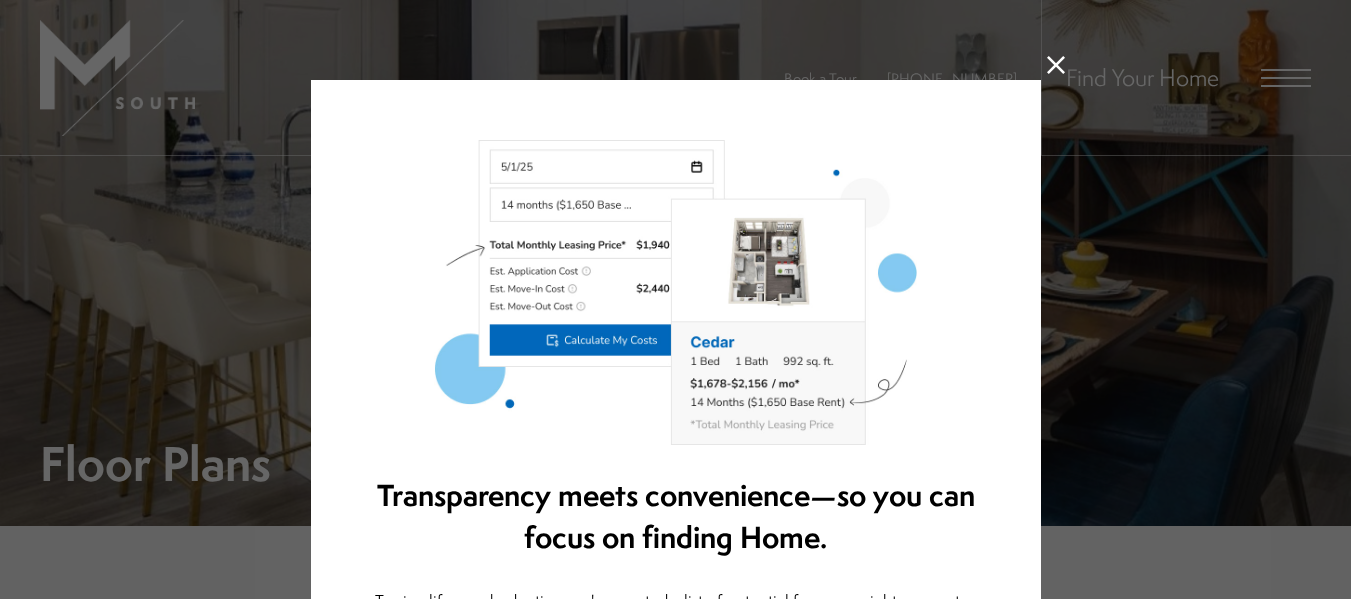 scroll, scrollTop: 0, scrollLeft: 0, axis: both 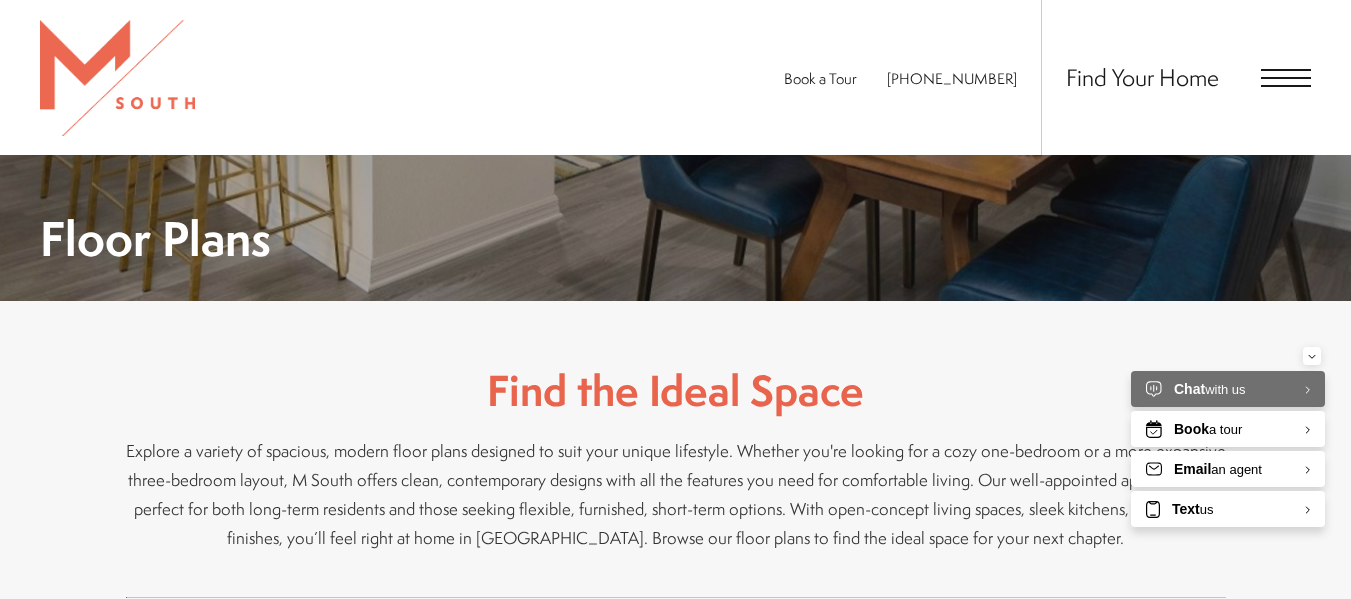 click at bounding box center (1286, 78) 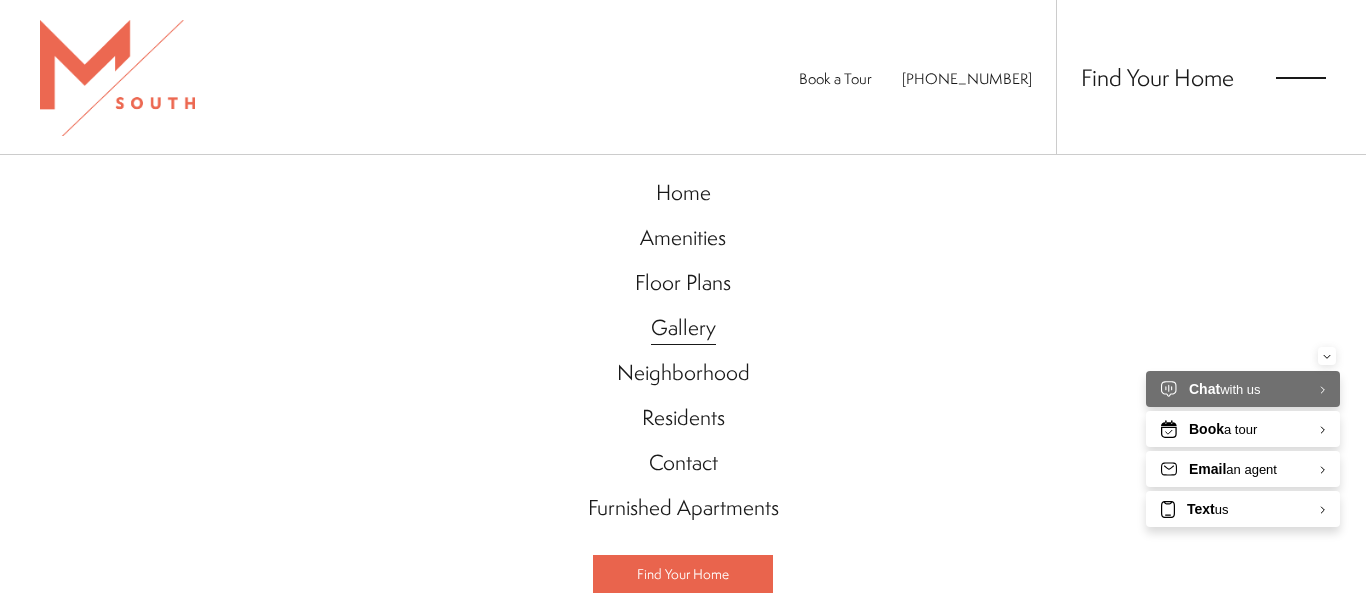 click on "Gallery" at bounding box center (683, 327) 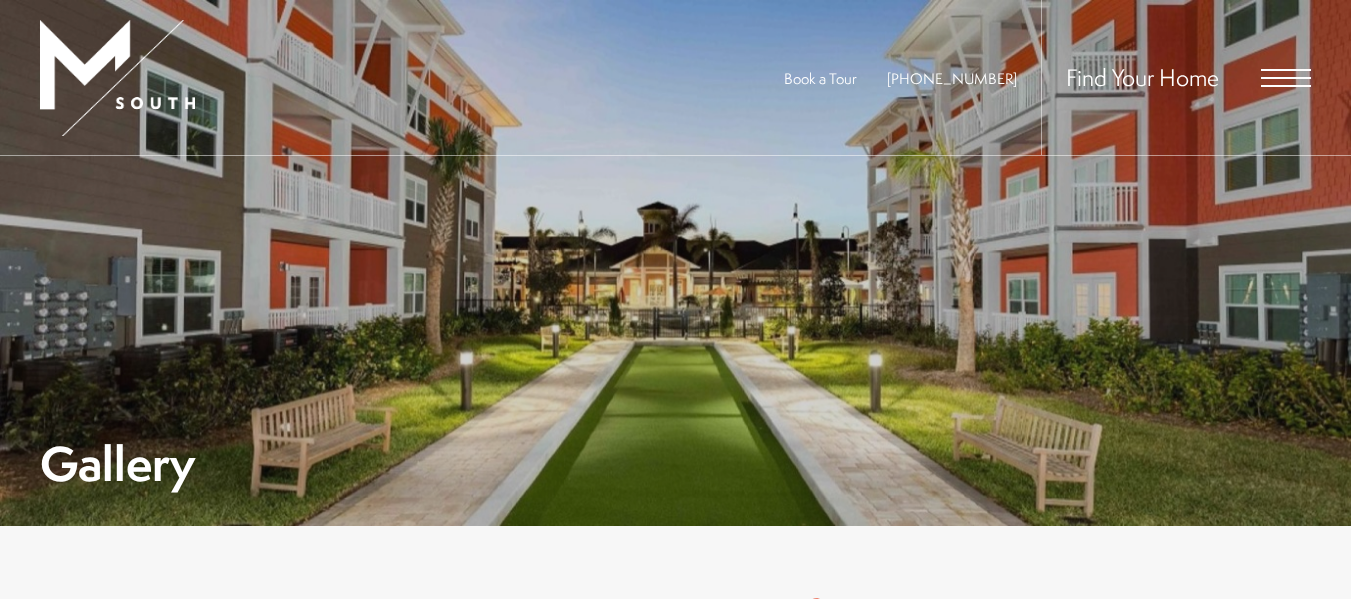 scroll, scrollTop: 0, scrollLeft: 0, axis: both 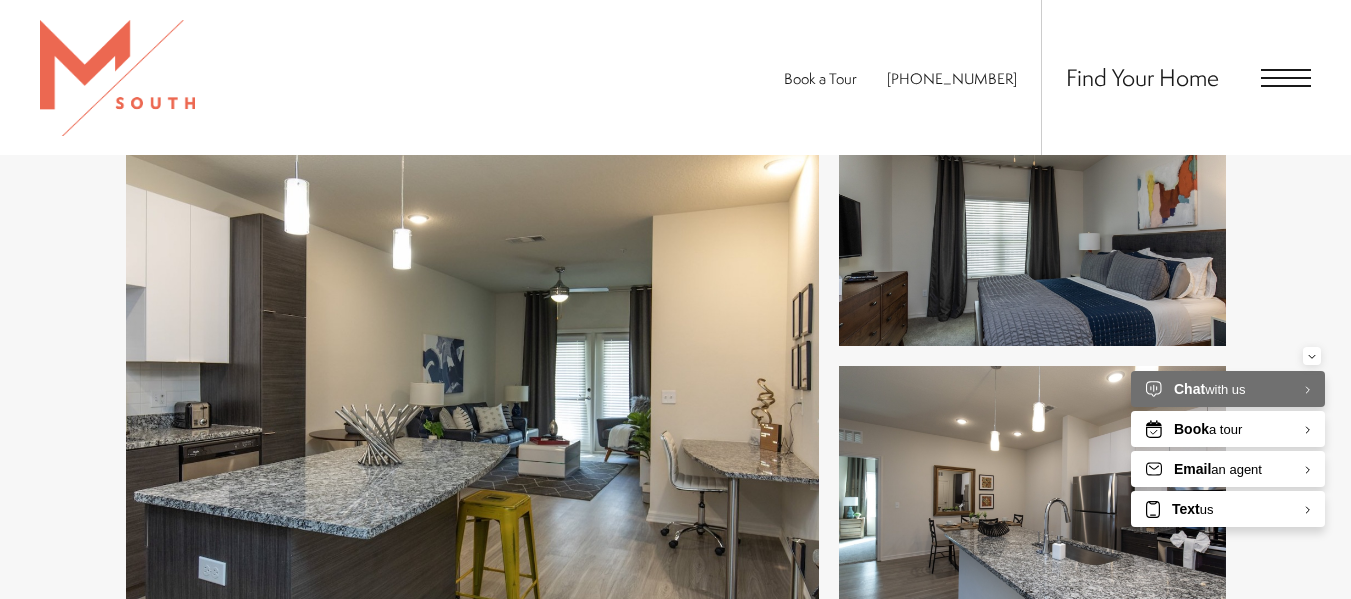 click on "Skip to main content
×
Pet Policy
We welcome all your furry friends at MSouth. Restrictions Apply.
Book a Tour
813-570-8014
Find Your Home" at bounding box center (675, 1774) 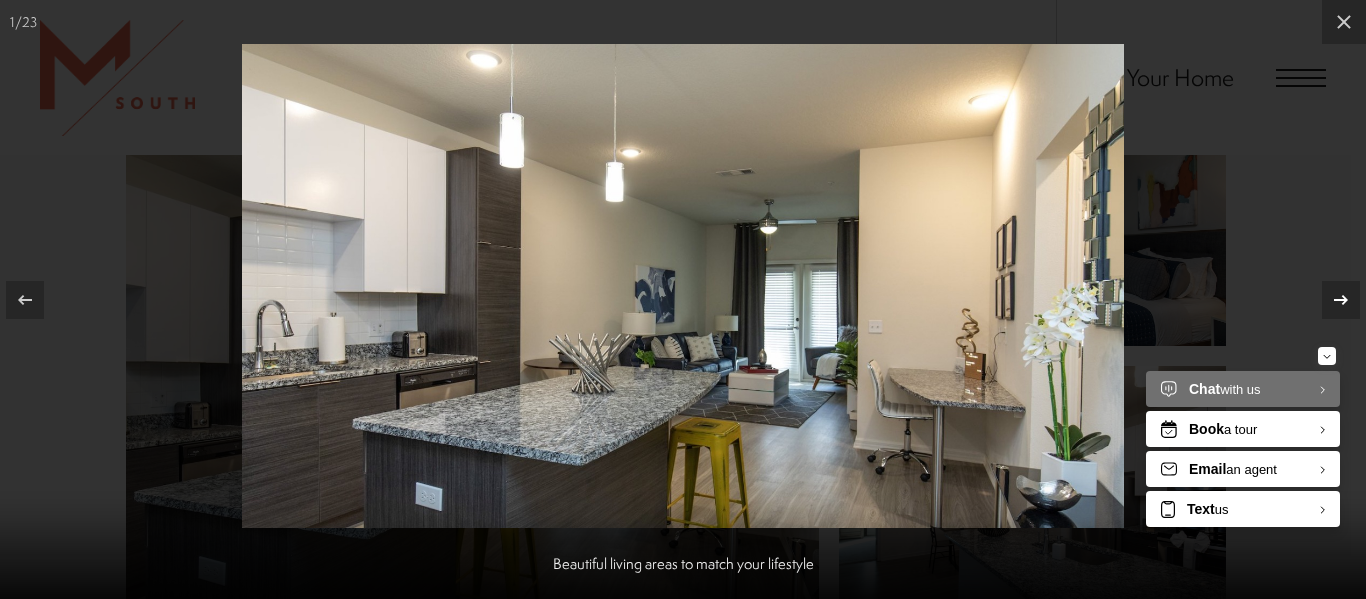 click 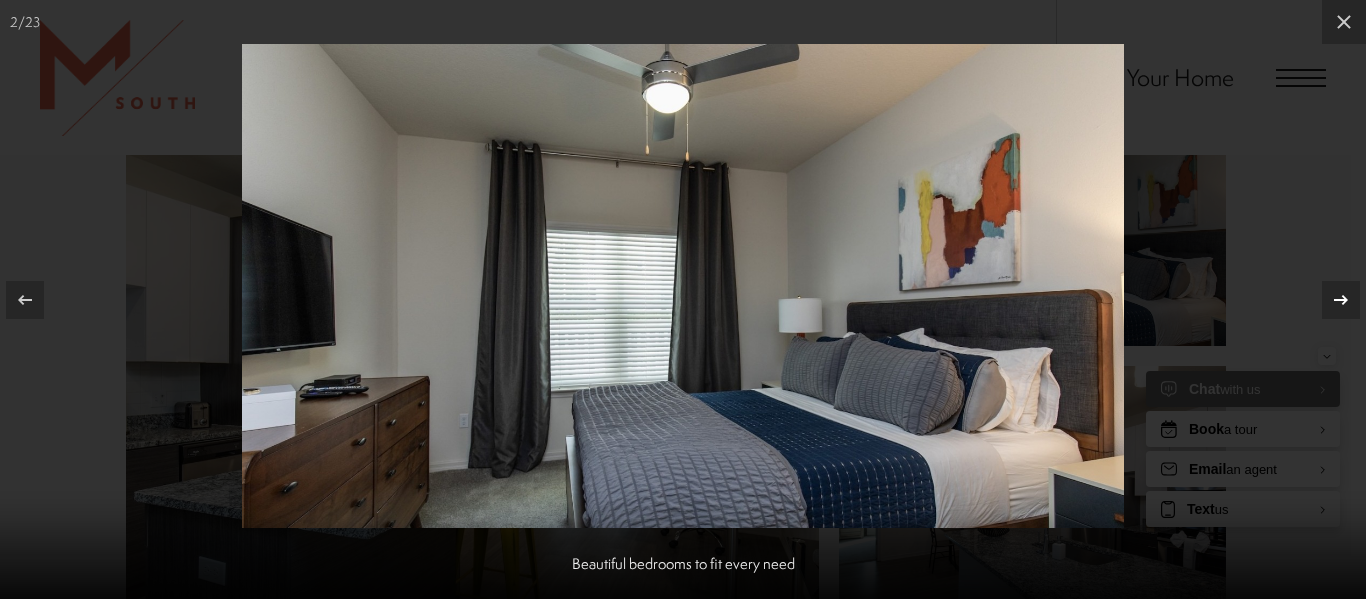 click 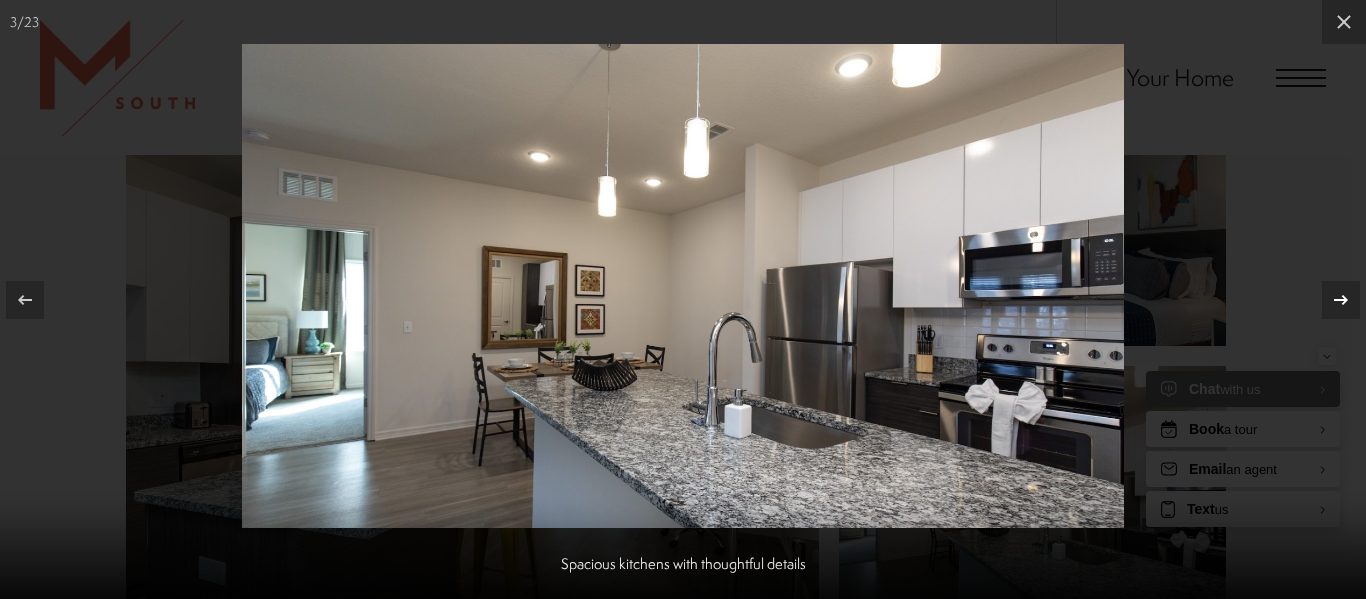 click 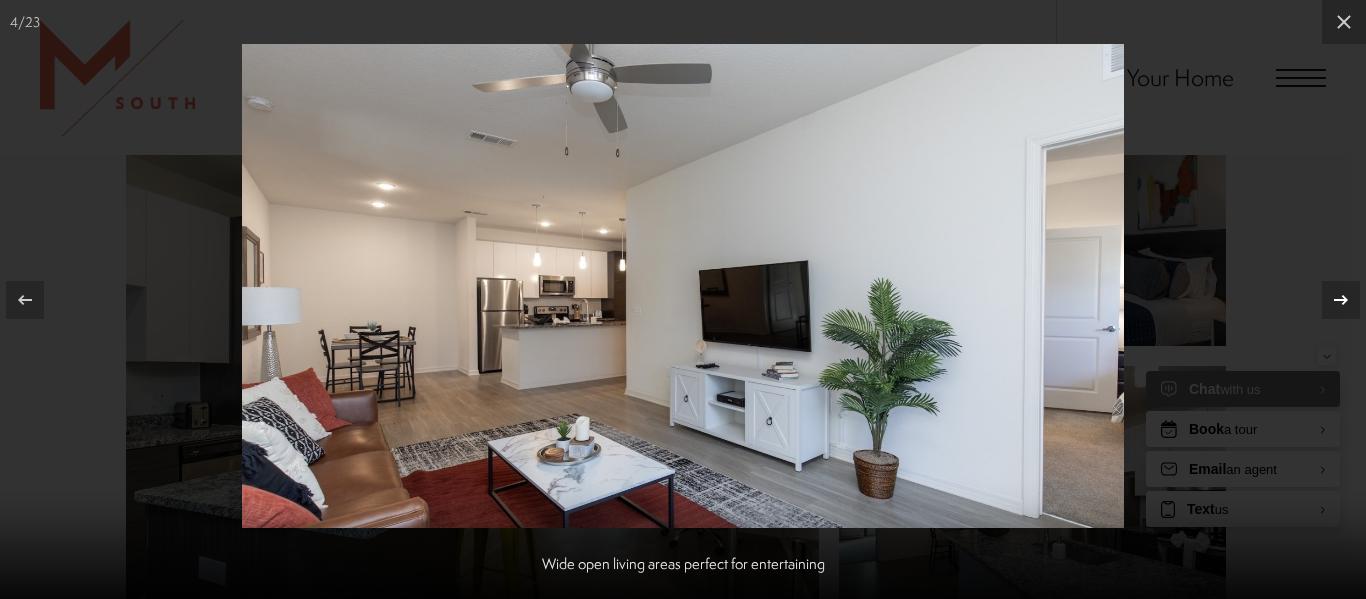 click 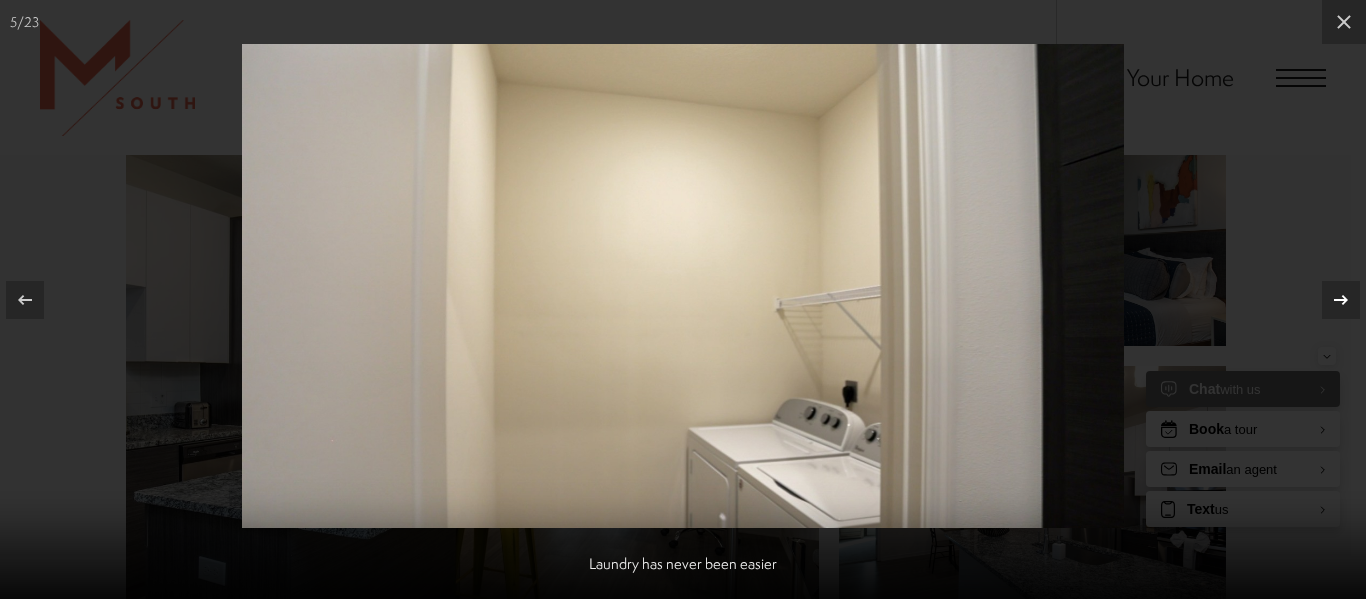 click 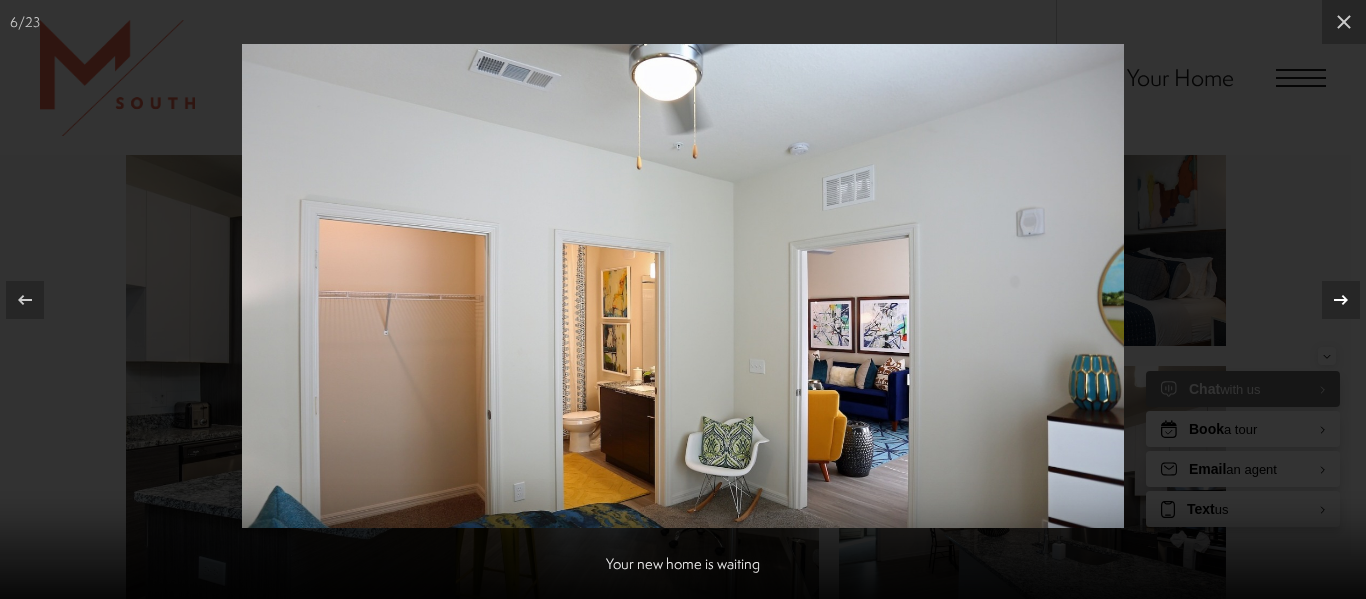 click 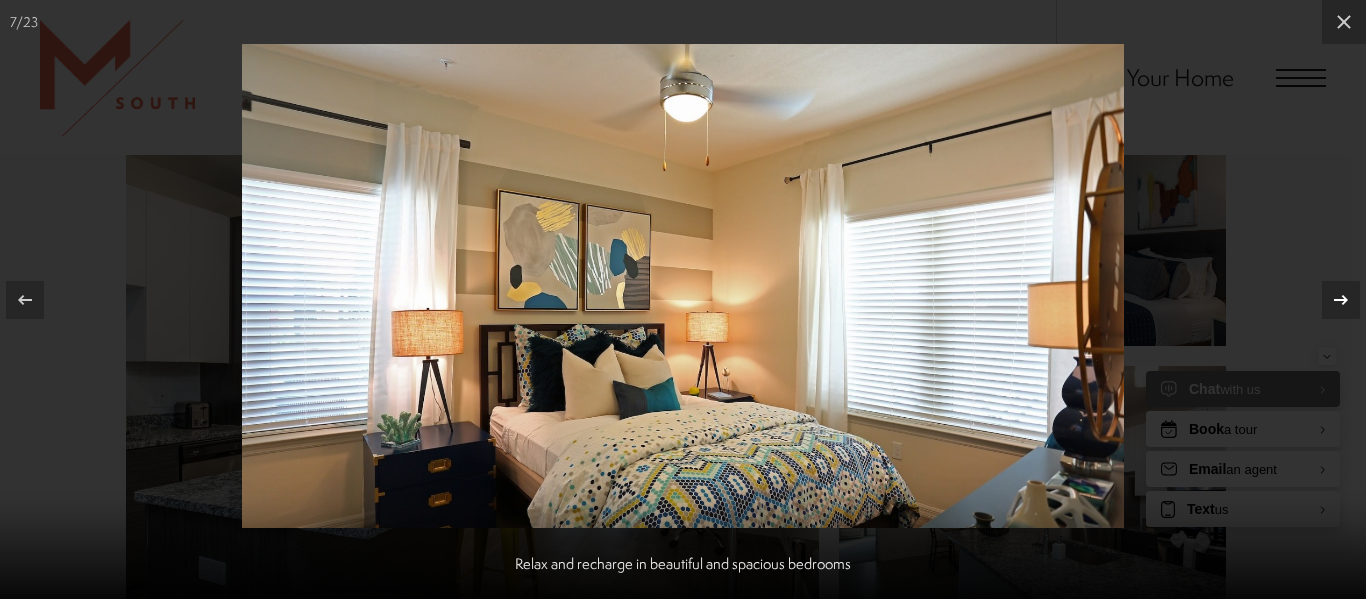 click 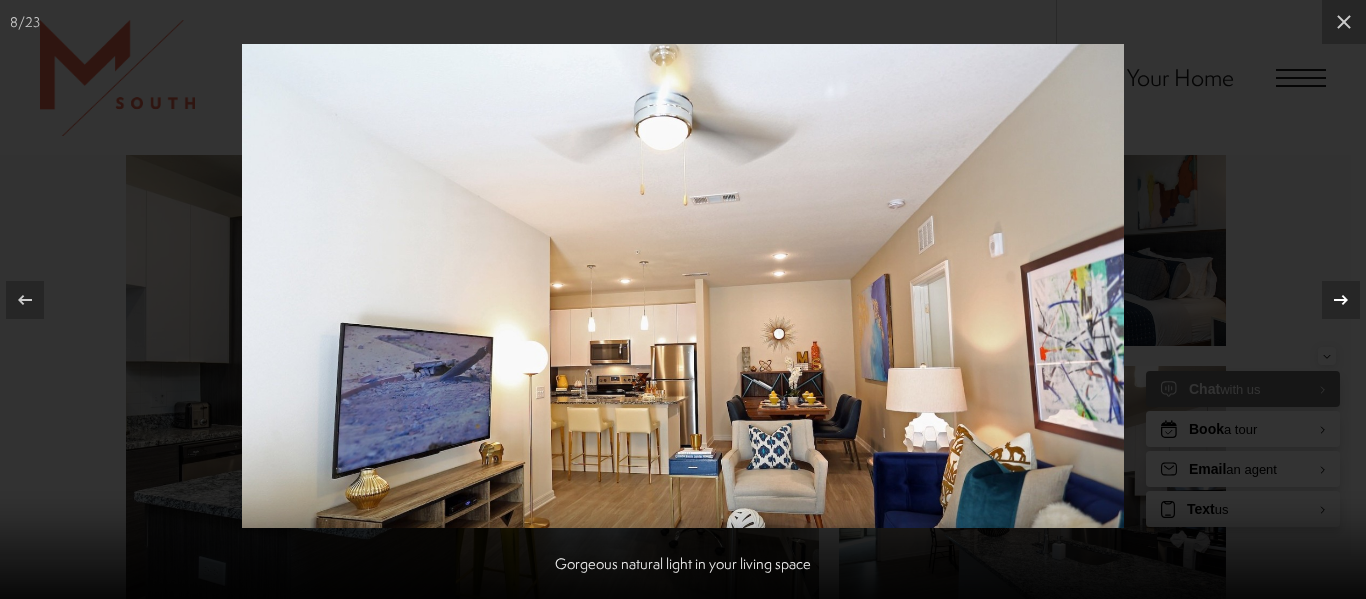 click 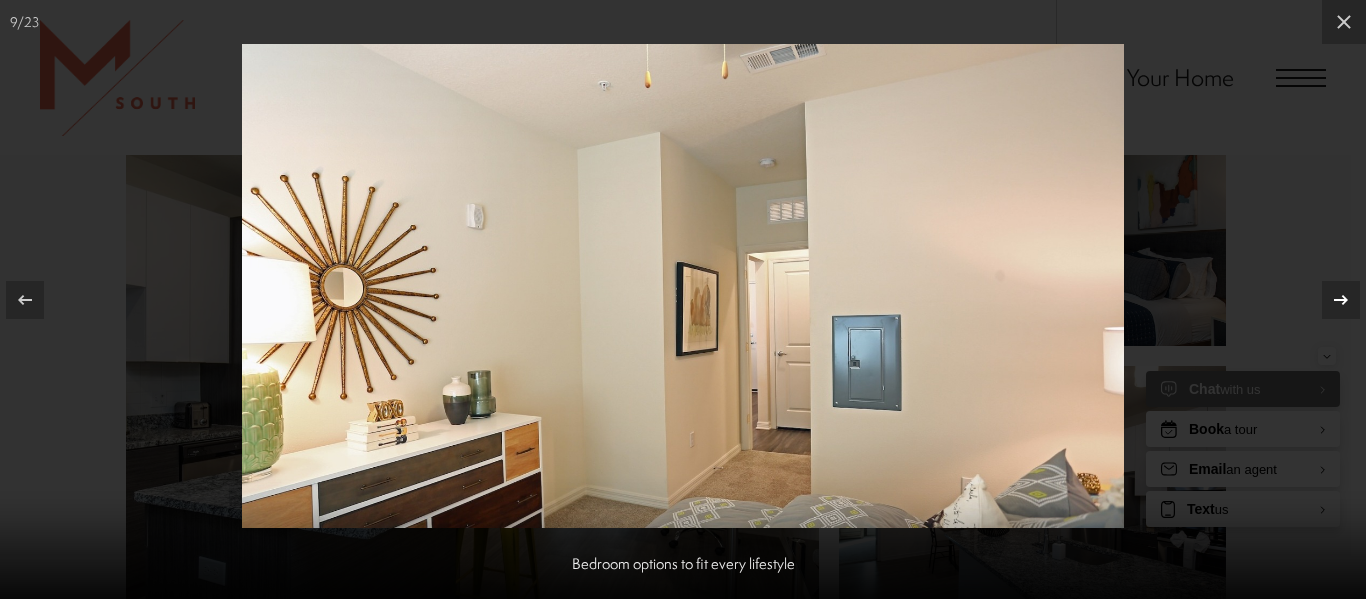 click 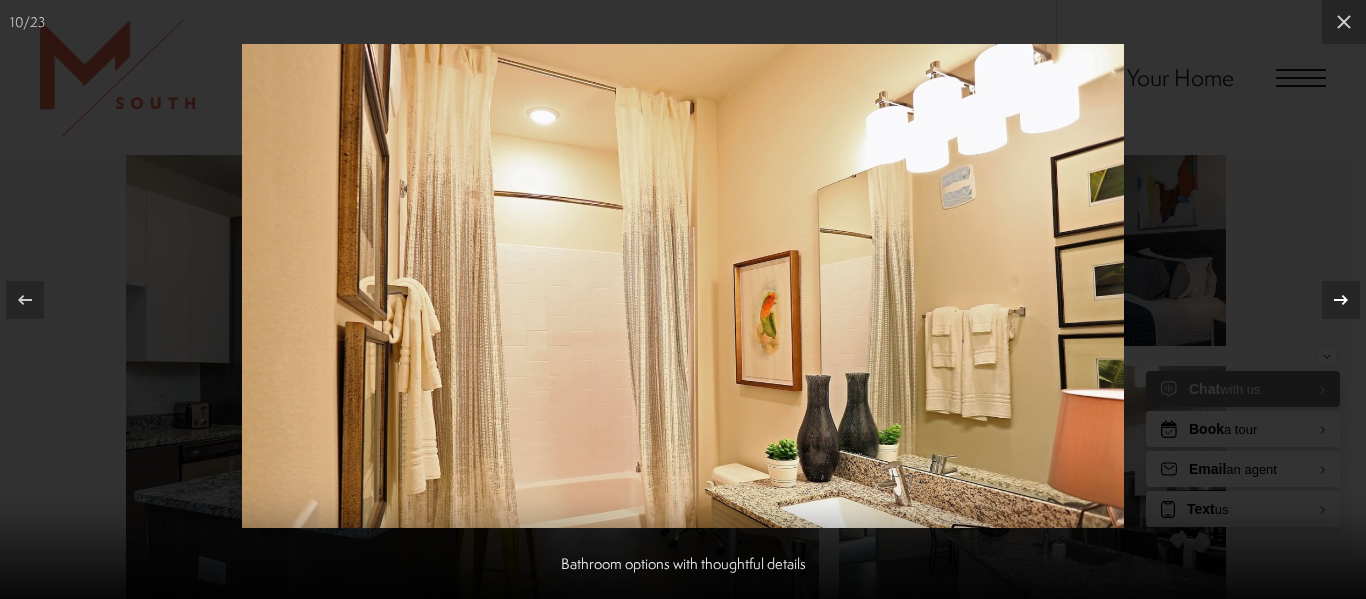 click 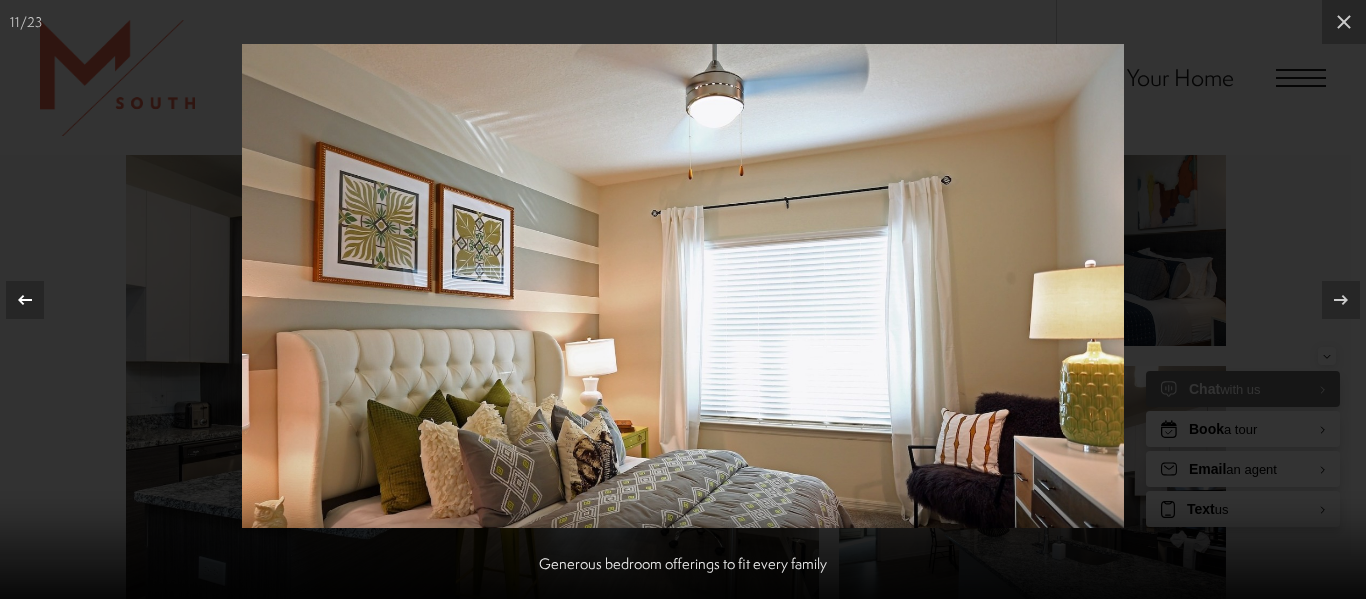 click at bounding box center [25, 300] 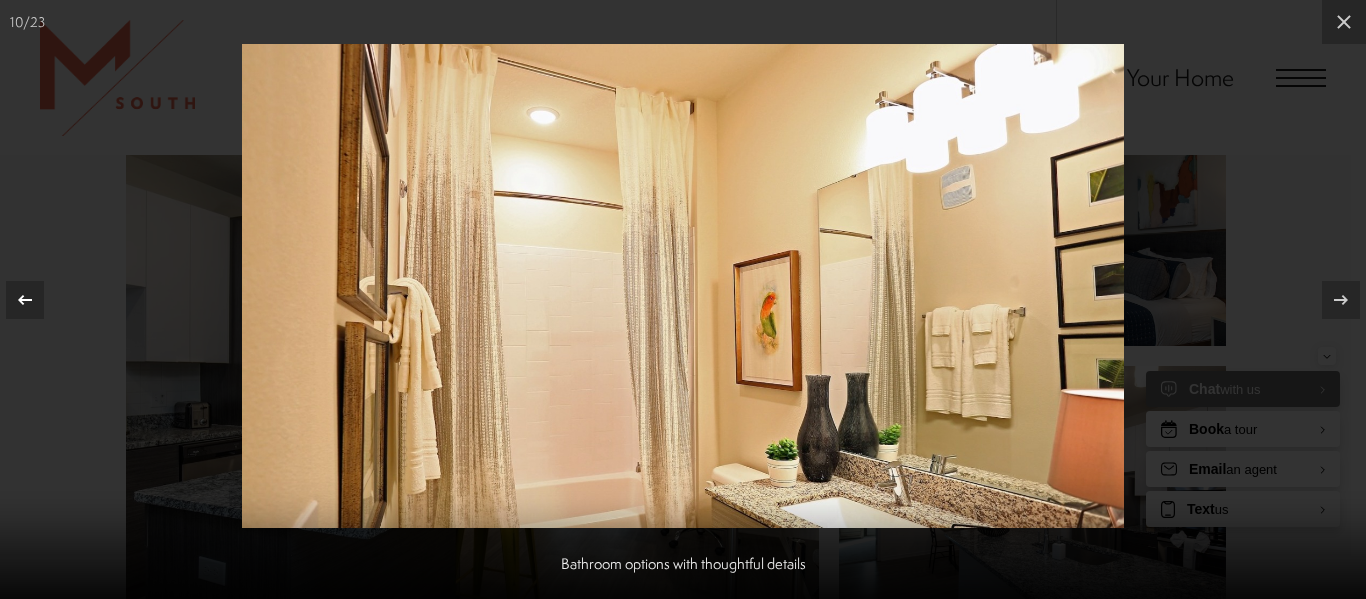 click at bounding box center [25, 300] 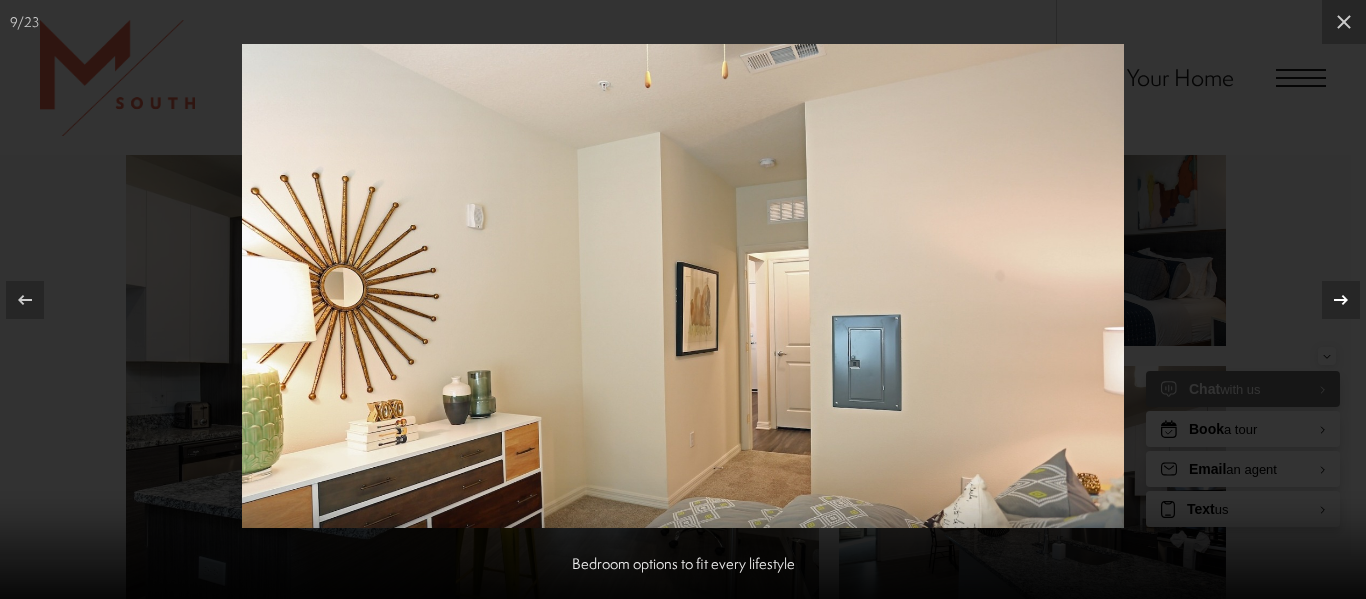 click at bounding box center (1341, 300) 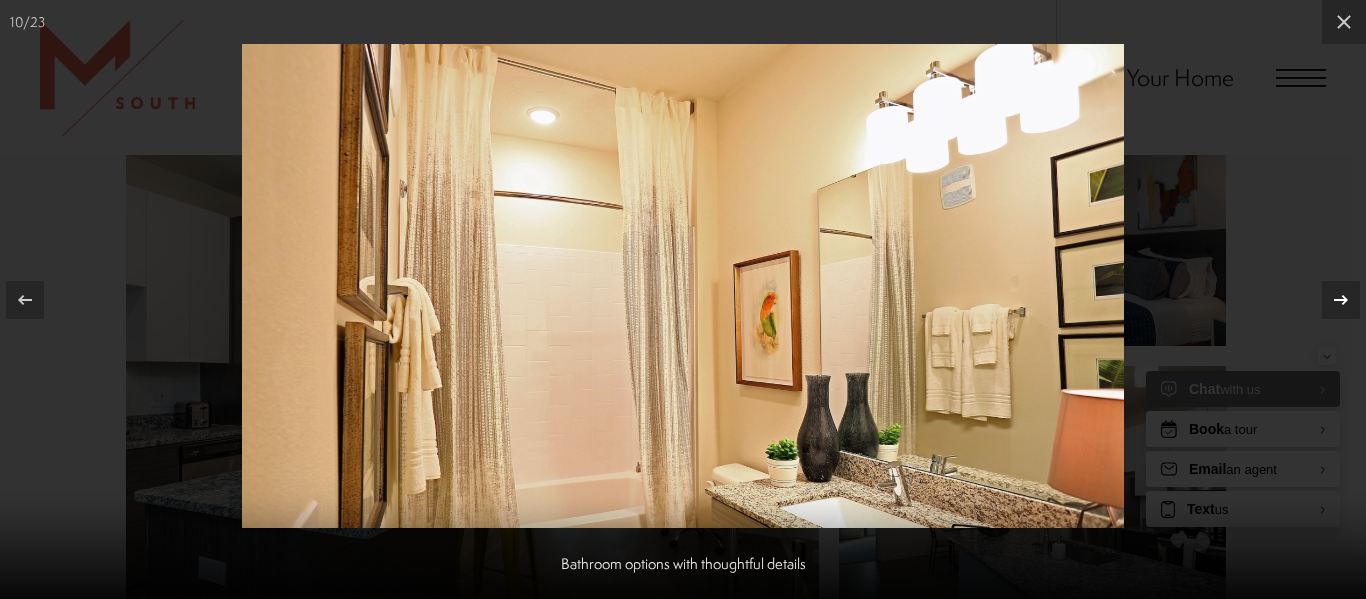 click at bounding box center [1341, 300] 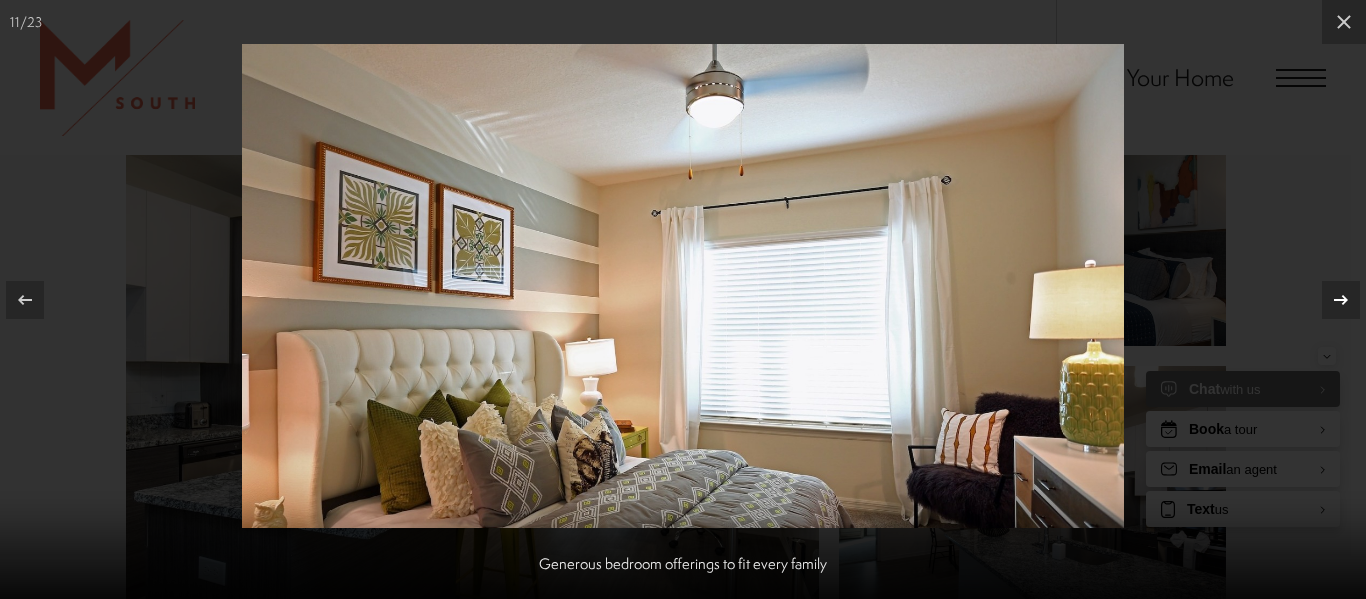 click at bounding box center [1341, 300] 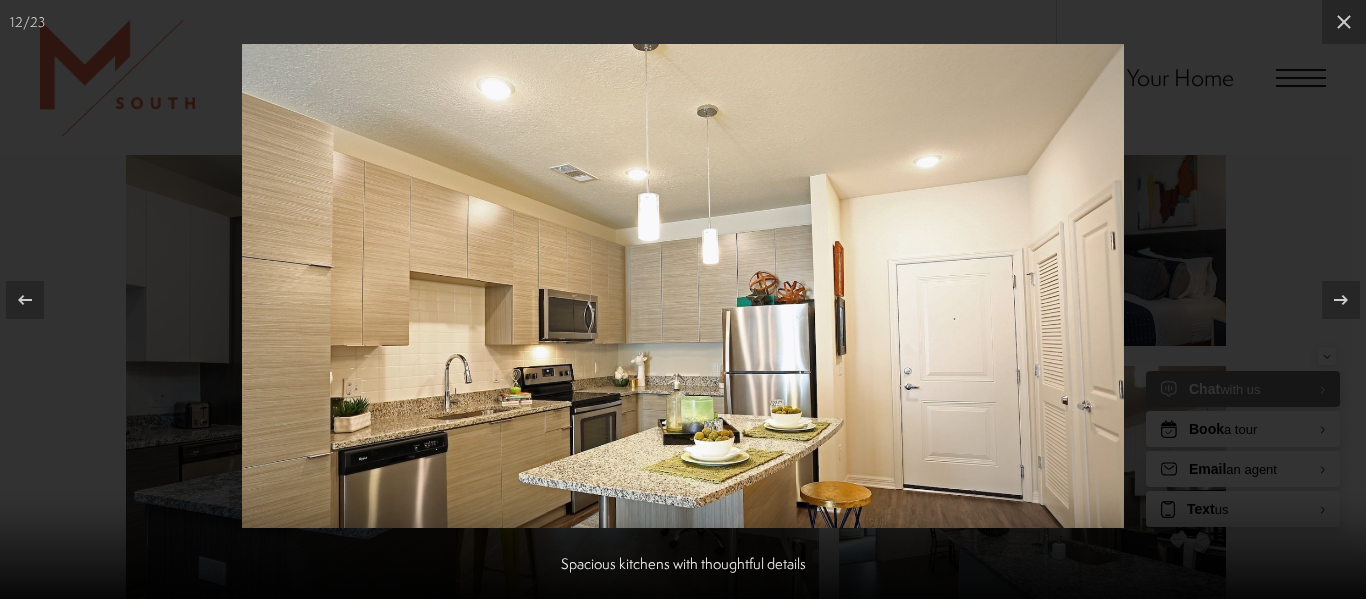 click at bounding box center (1341, 300) 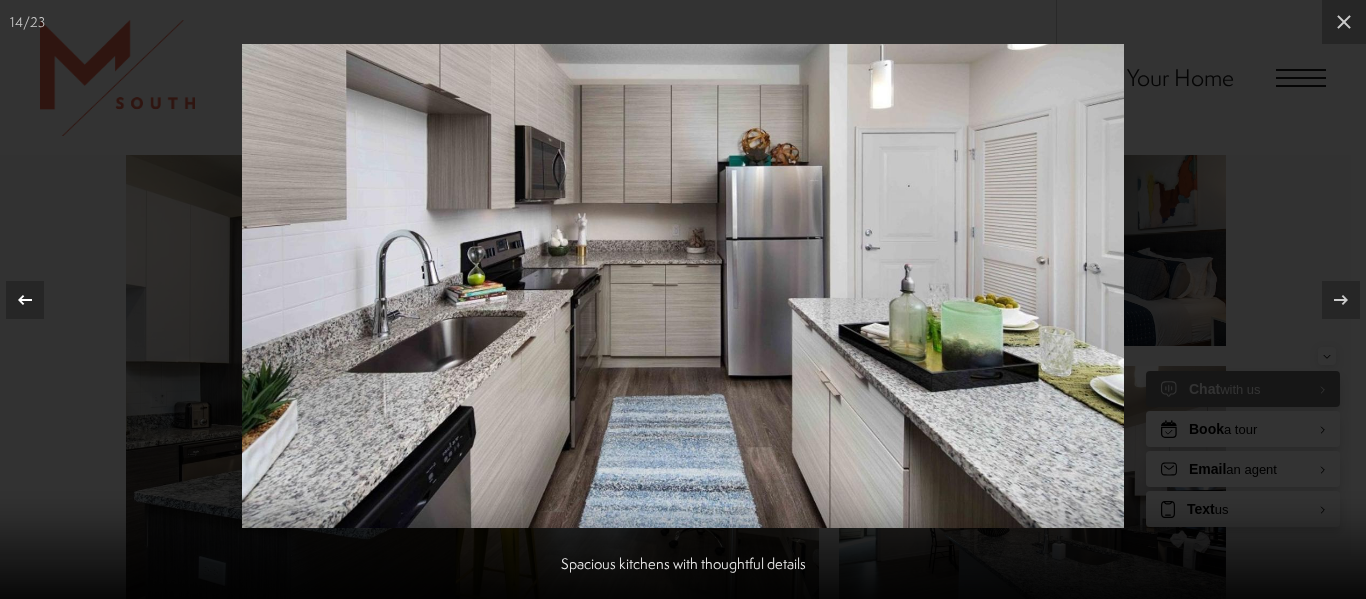 click at bounding box center [35, 300] 